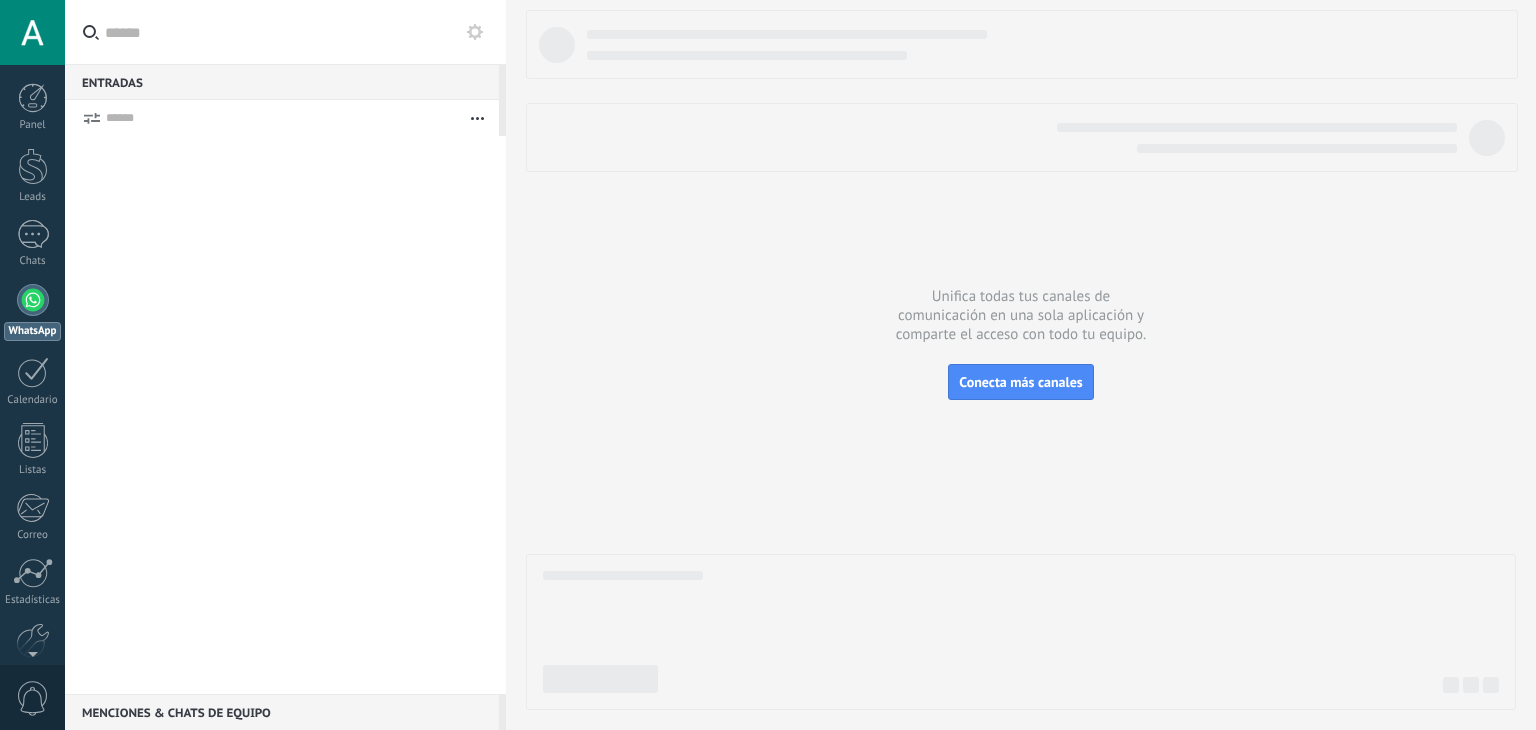 scroll, scrollTop: 0, scrollLeft: 0, axis: both 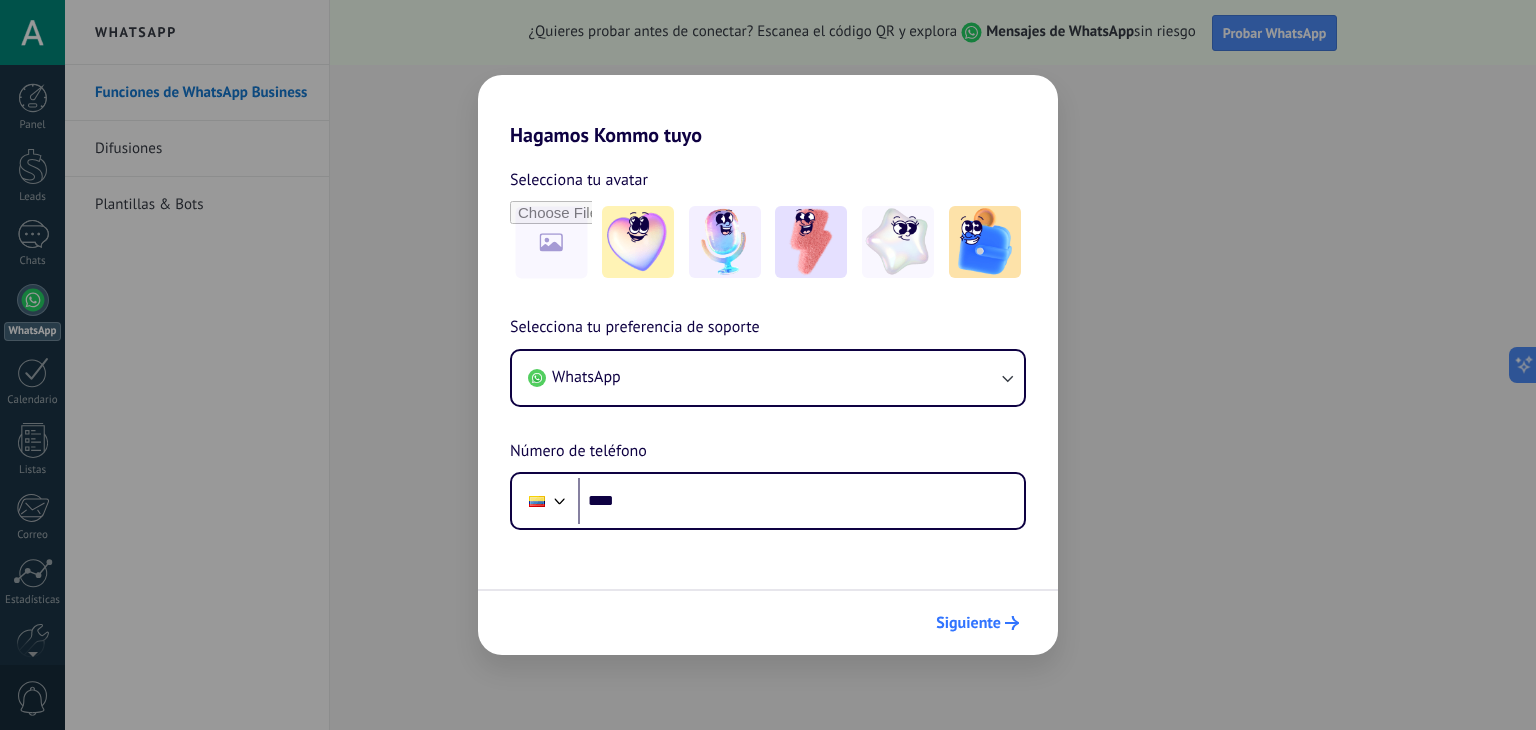 click on "Siguiente" at bounding box center (968, 623) 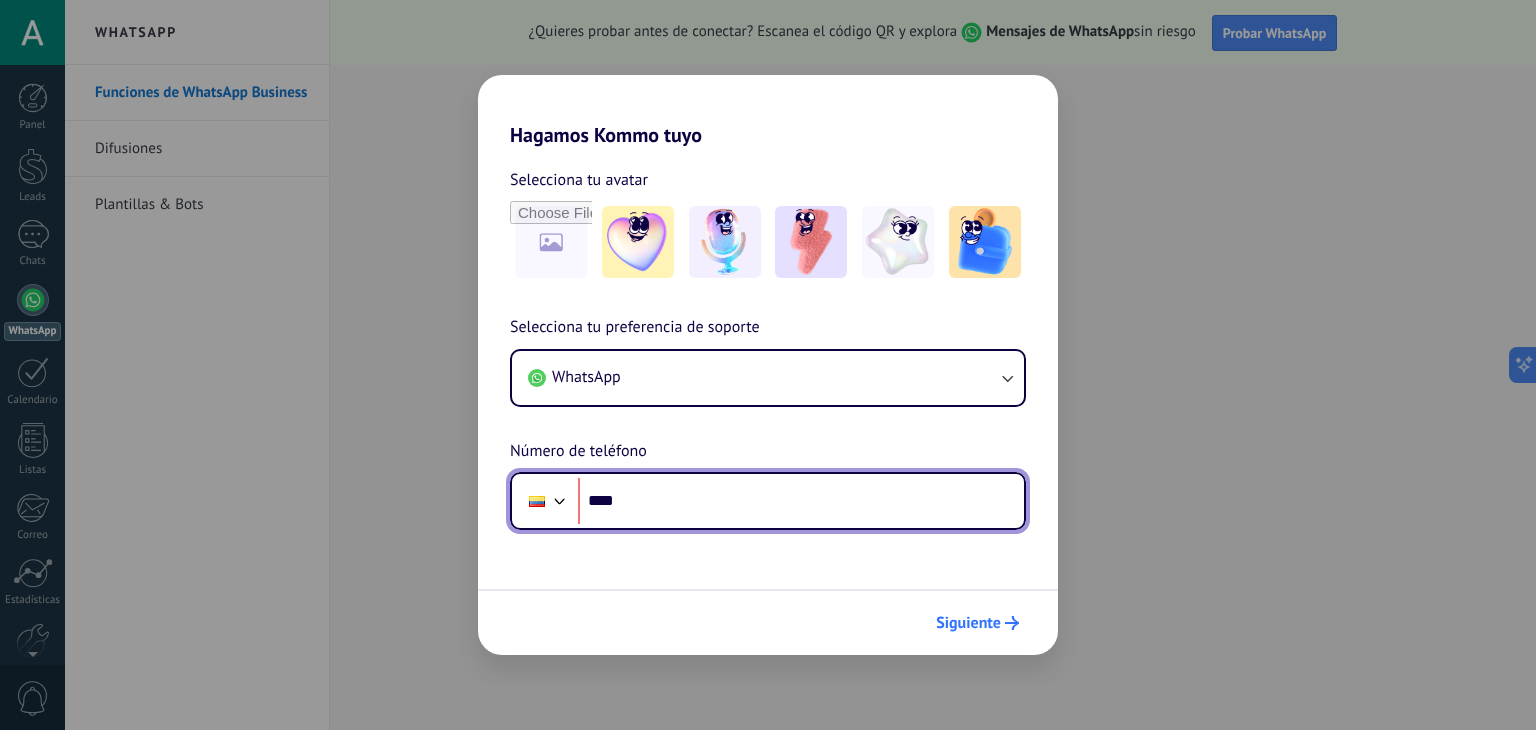 scroll, scrollTop: 0, scrollLeft: 0, axis: both 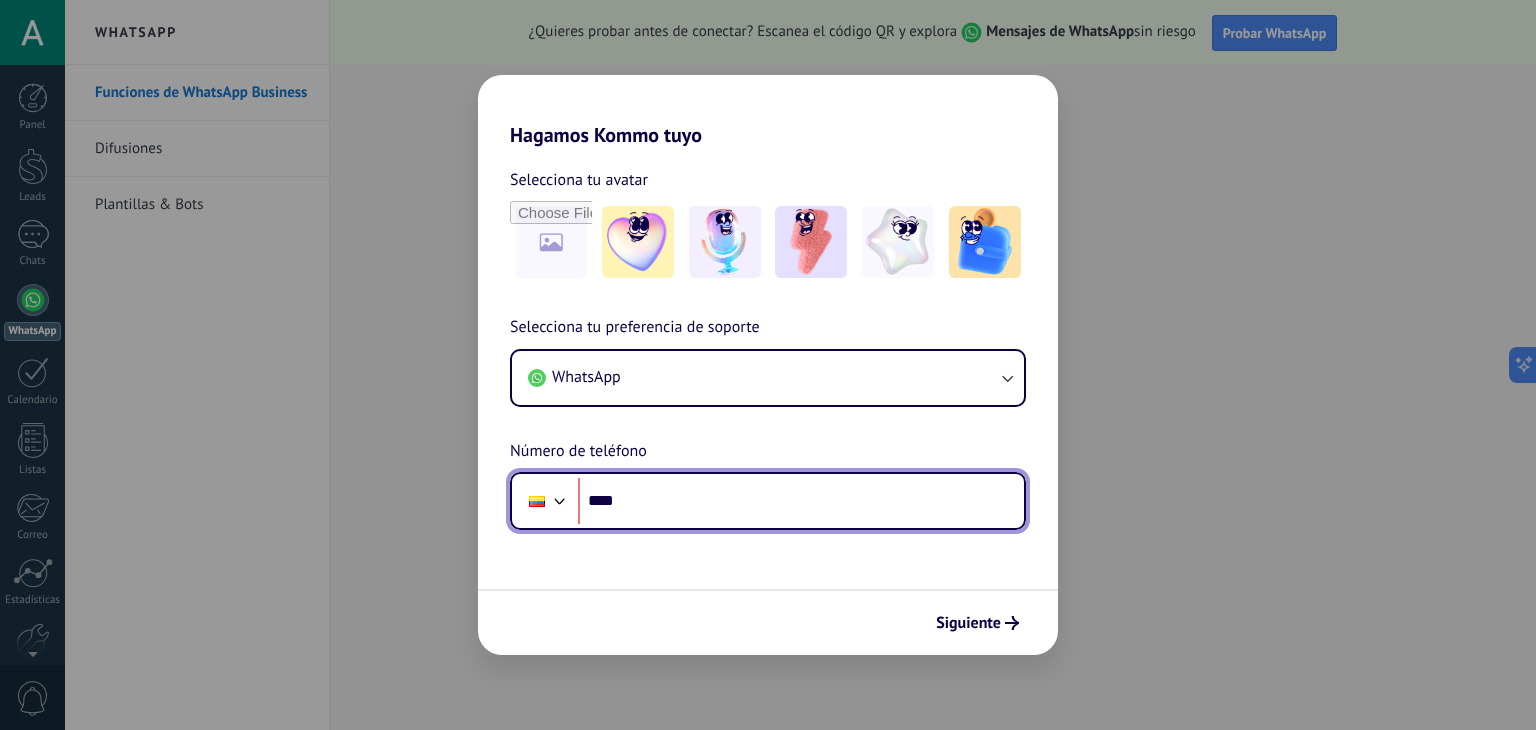 click on "****" at bounding box center [801, 501] 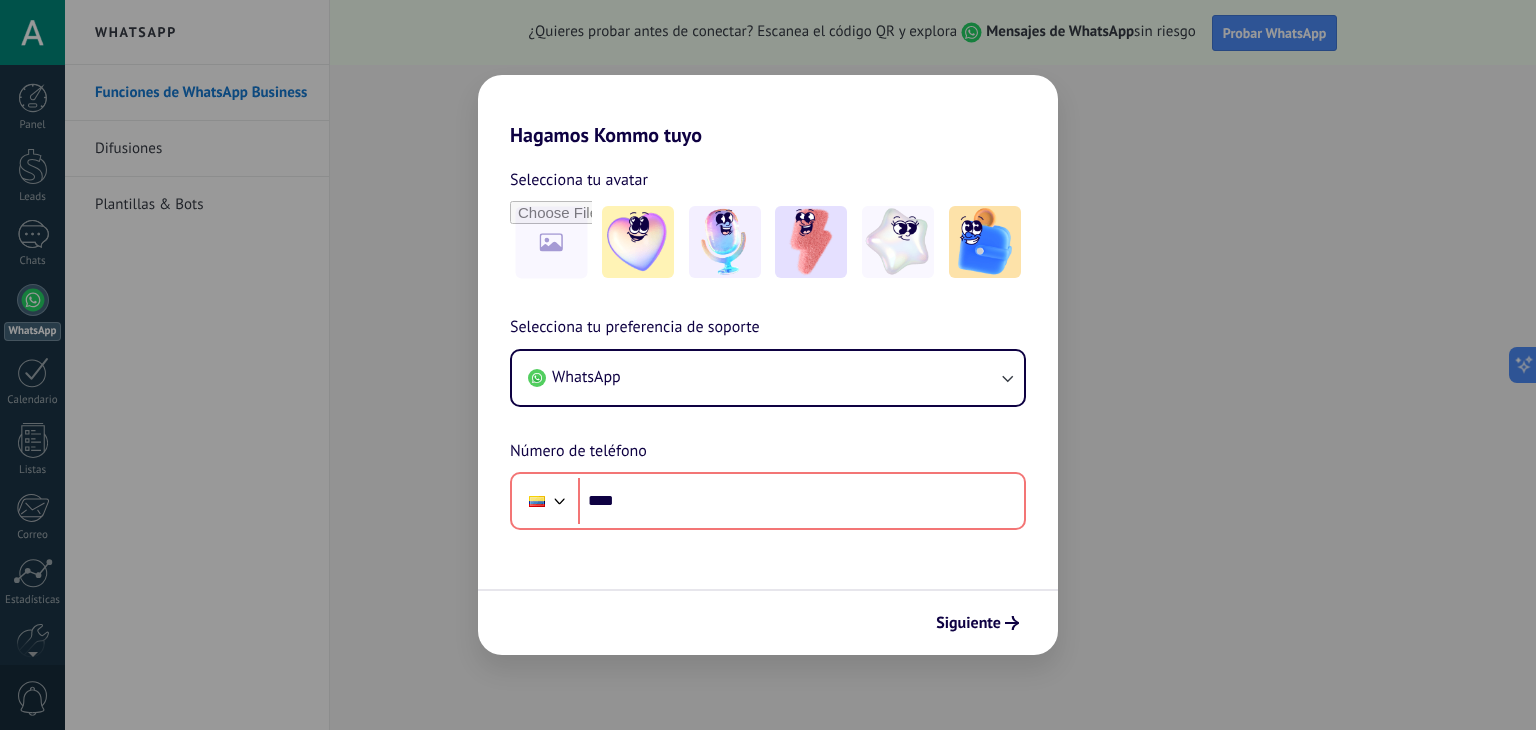click on "Hagamos Kommo tuyo Selecciona tu avatar Selecciona tu preferencia de soporte WhatsApp Número de teléfono Phone **** Siguiente" at bounding box center (768, 365) 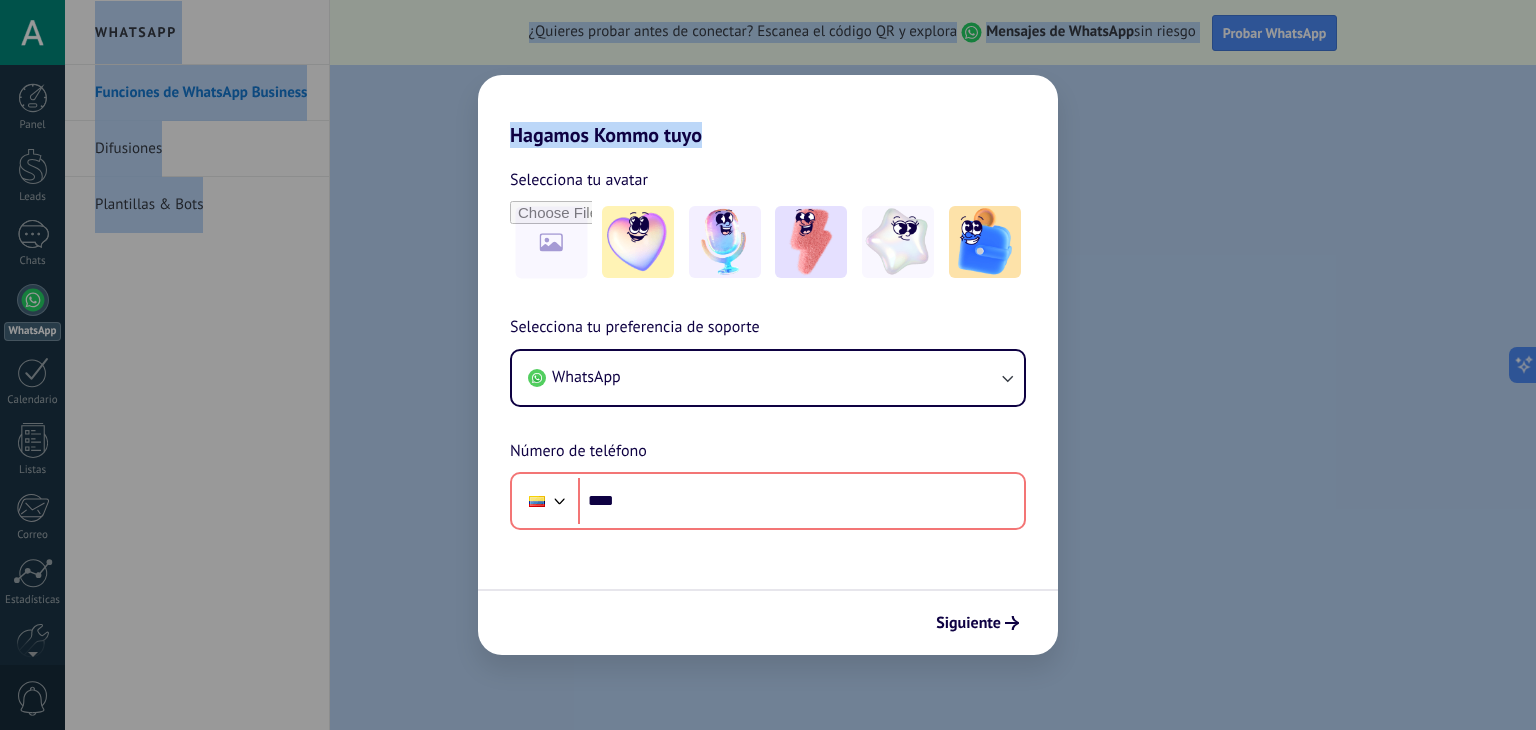 drag, startPoint x: 1150, startPoint y: 98, endPoint x: 912, endPoint y: -49, distance: 279.73737 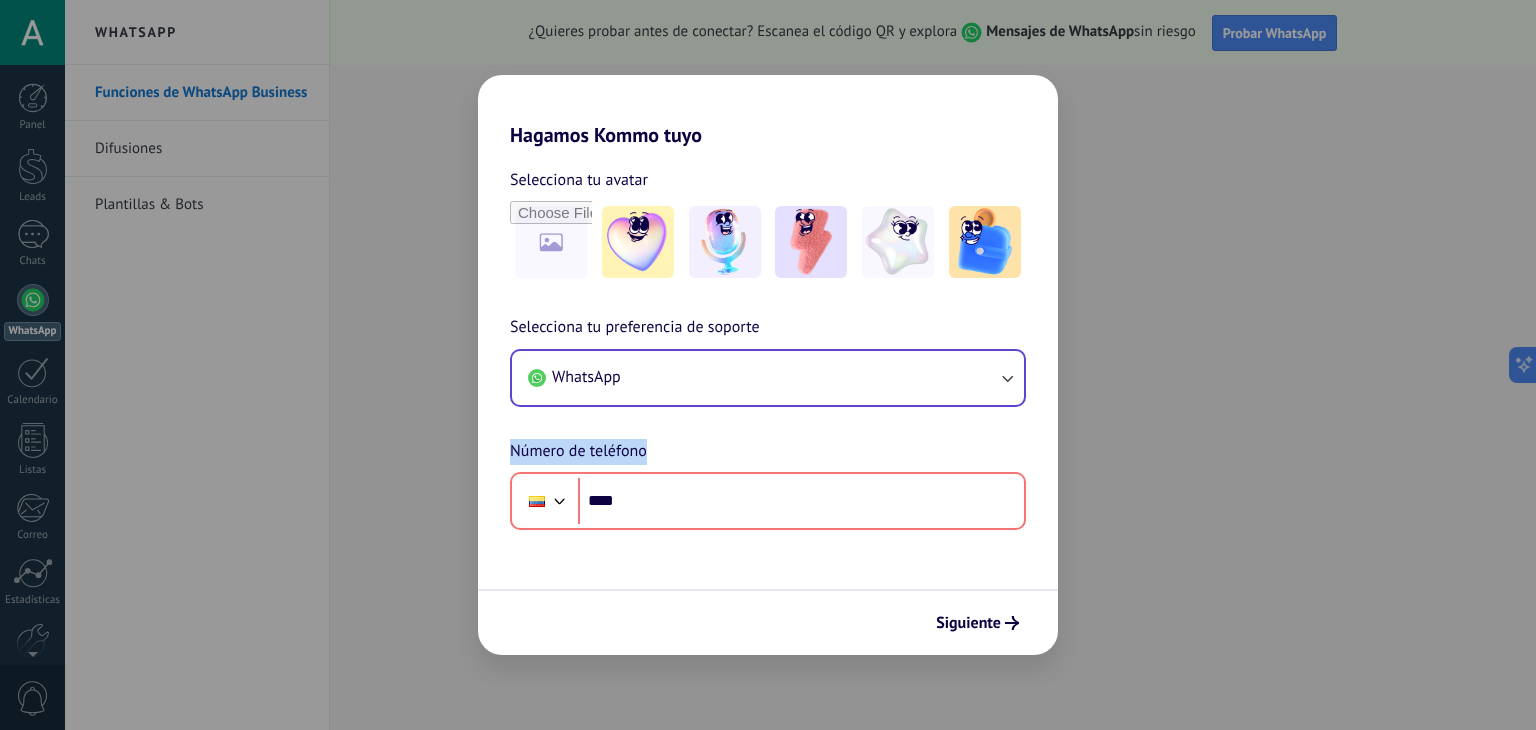 drag, startPoint x: 821, startPoint y: 524, endPoint x: 886, endPoint y: 355, distance: 181.06905 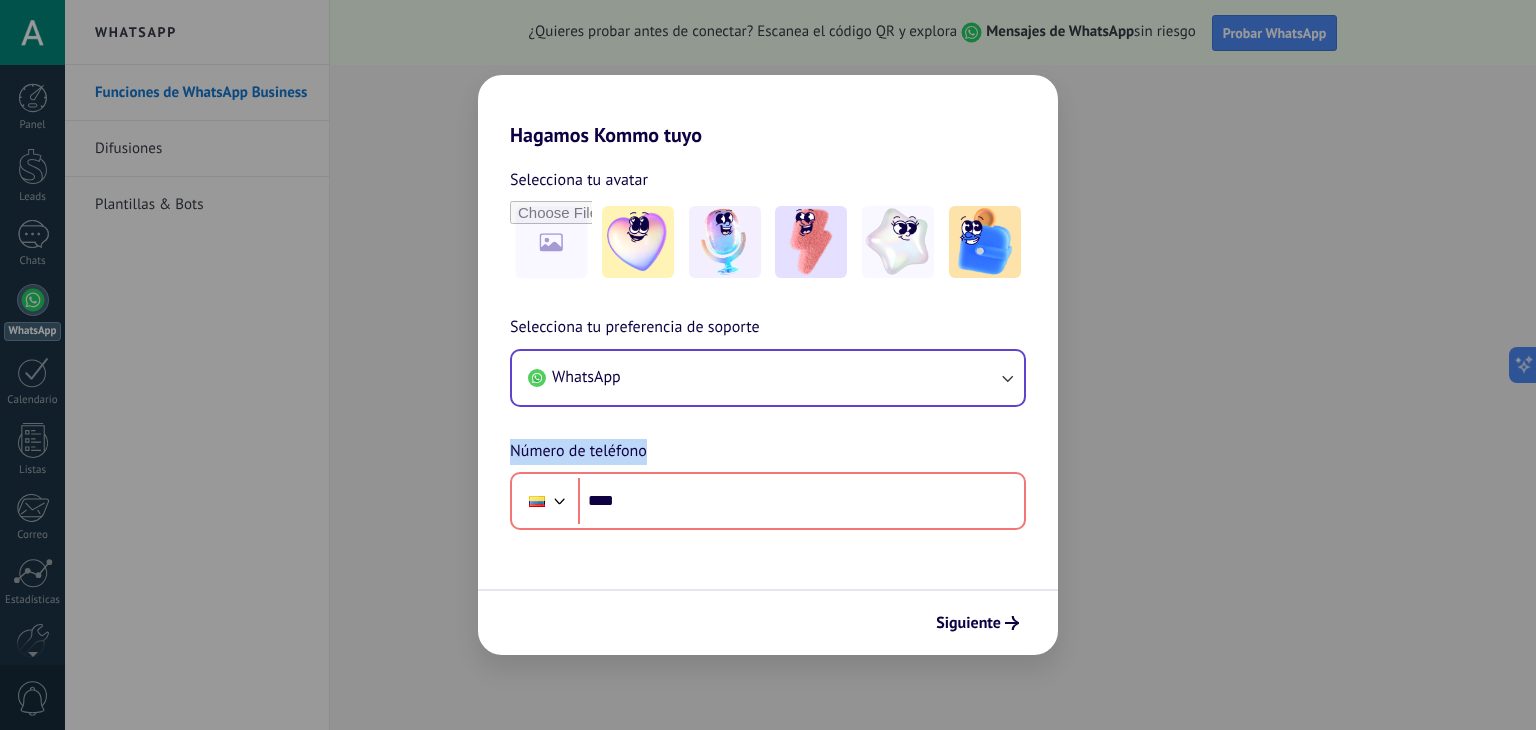 click on "Selecciona tu preferencia de soporte WhatsApp Número de teléfono Phone ****" at bounding box center (768, 422) 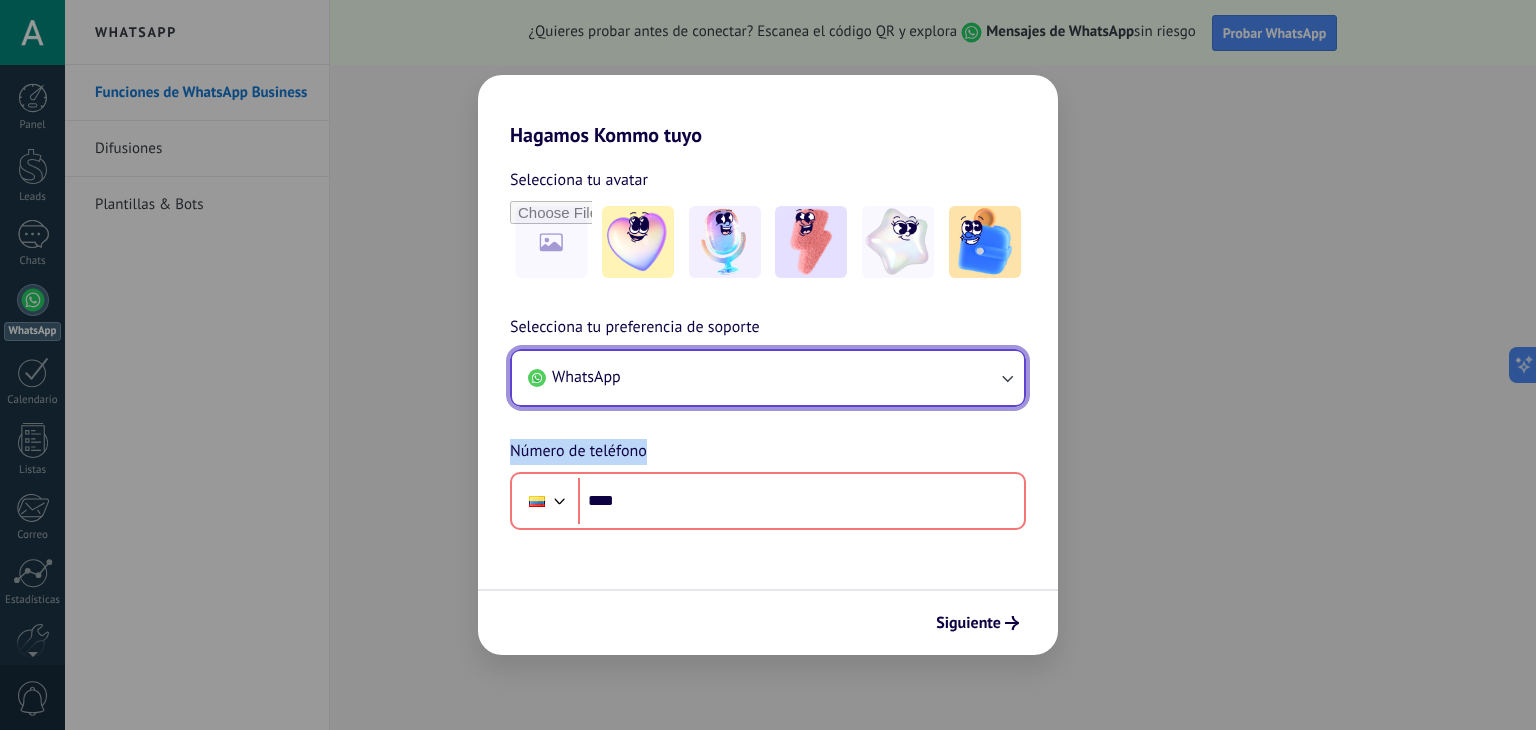 click on "WhatsApp" at bounding box center [768, 378] 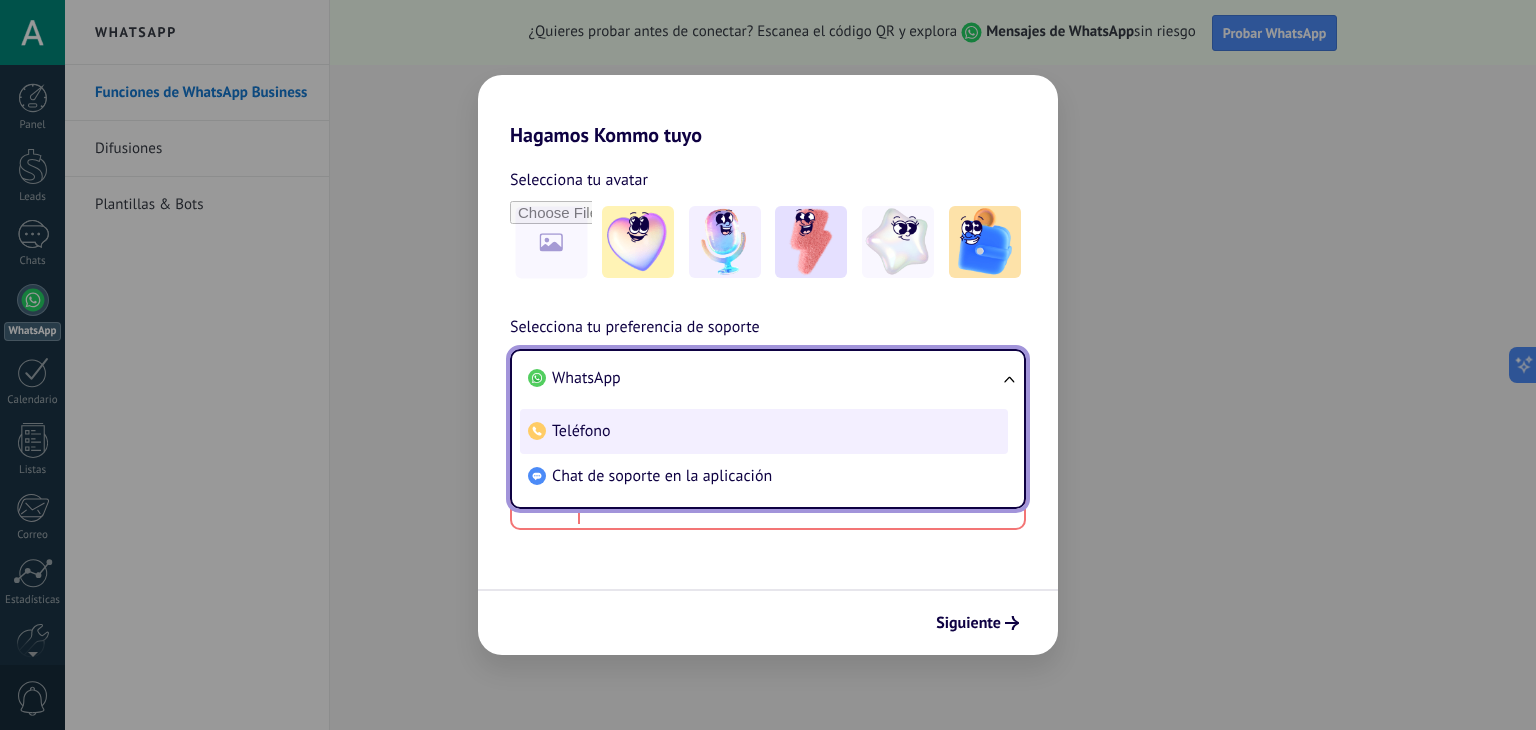 click on "Teléfono" at bounding box center [764, 431] 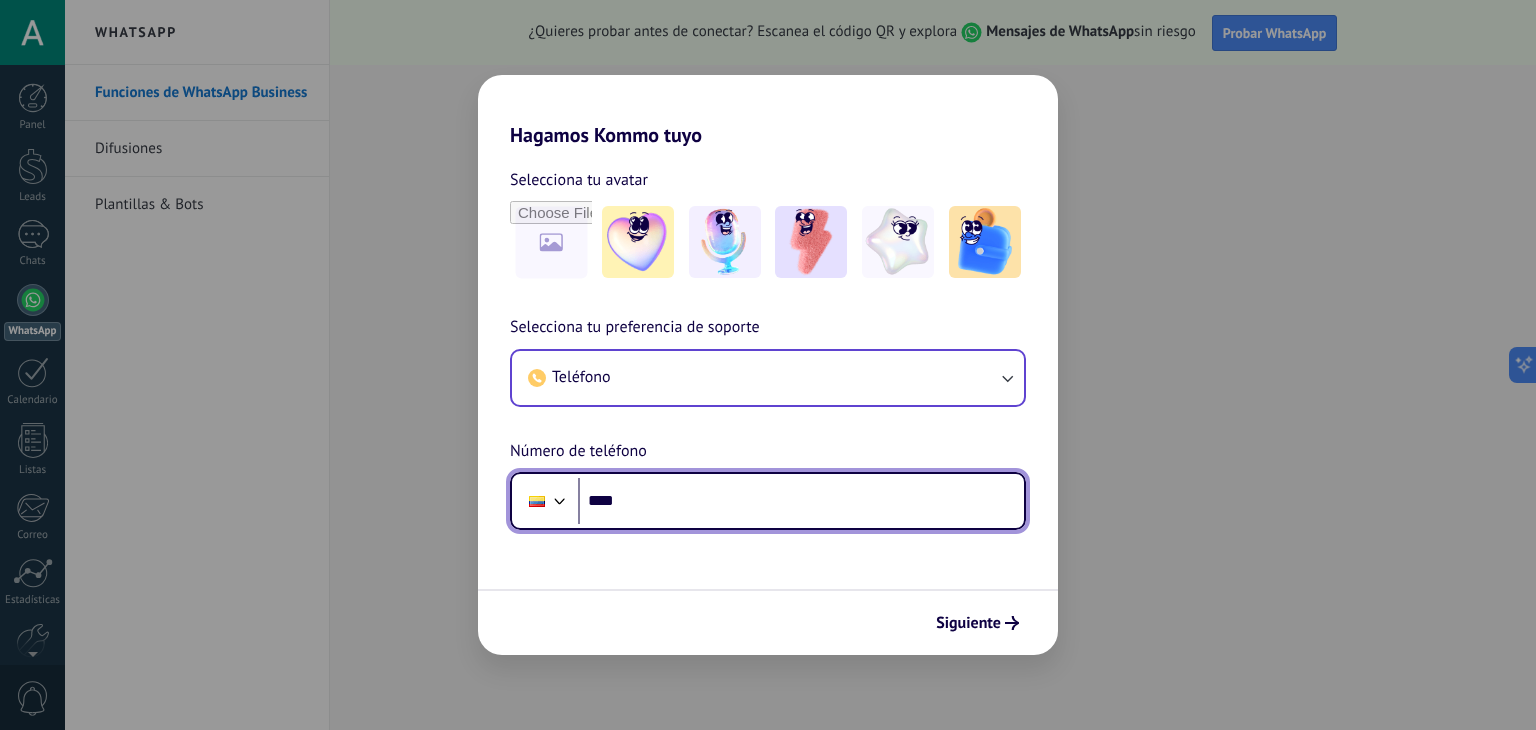 click on "****" at bounding box center [801, 501] 